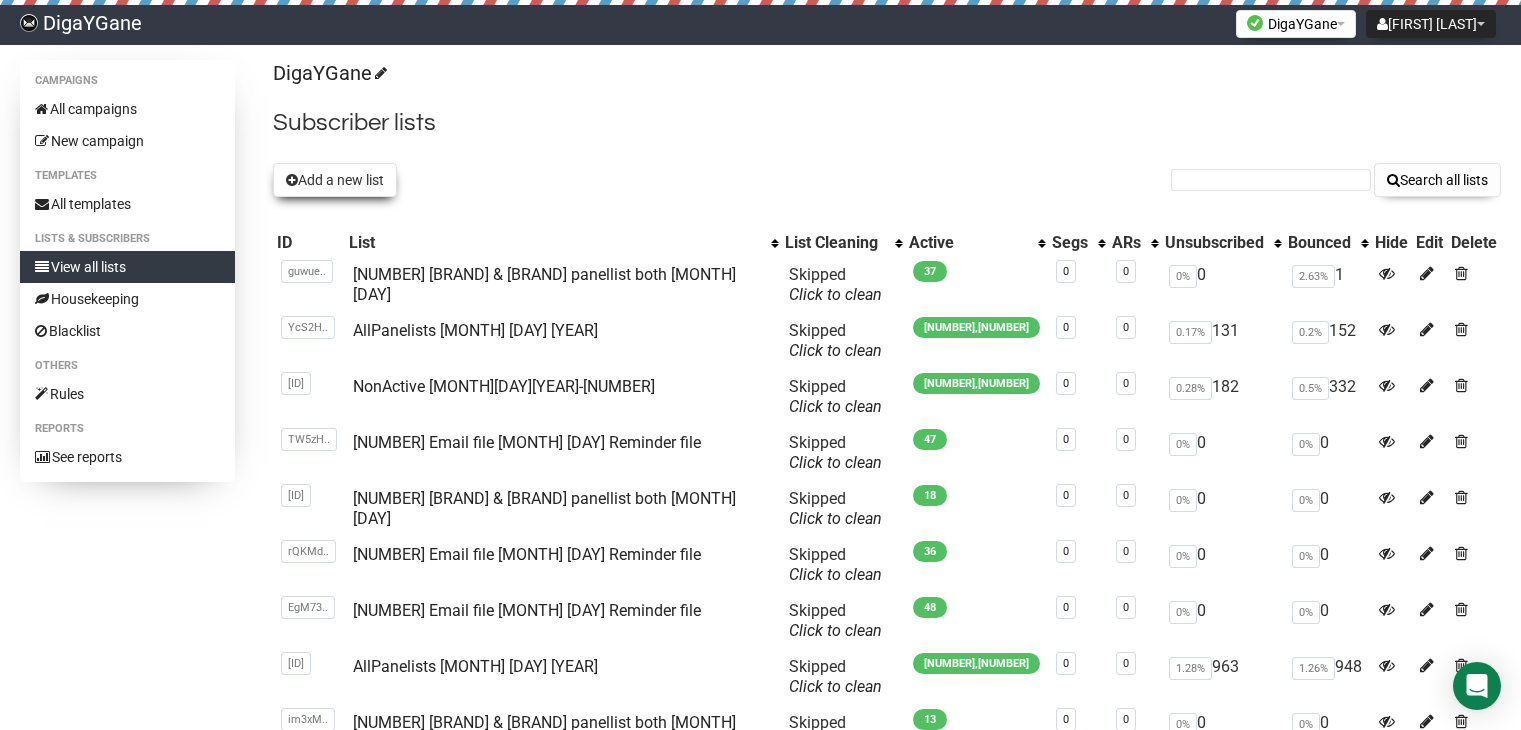 scroll, scrollTop: 0, scrollLeft: 0, axis: both 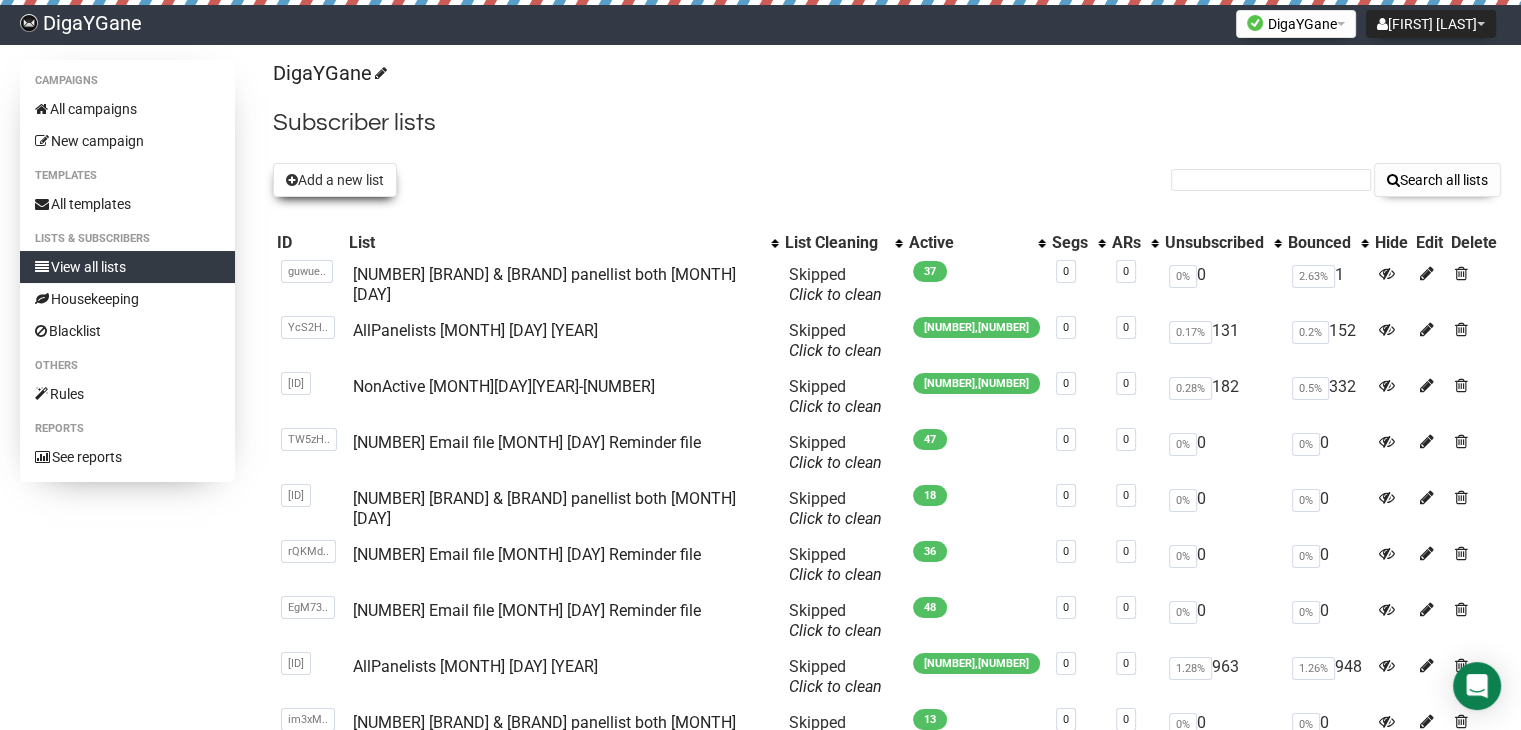 click on "Add a new list" at bounding box center [335, 180] 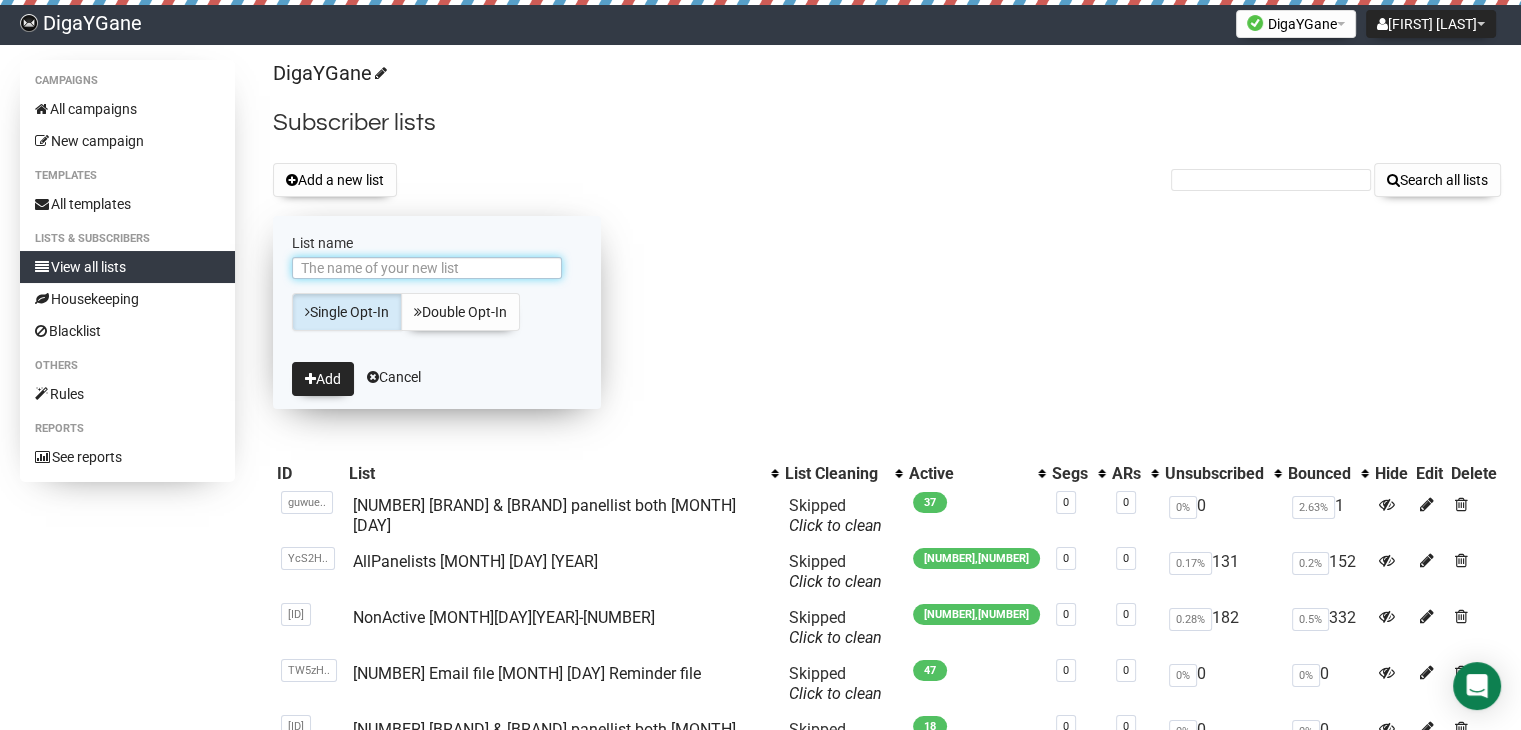 scroll, scrollTop: 0, scrollLeft: 0, axis: both 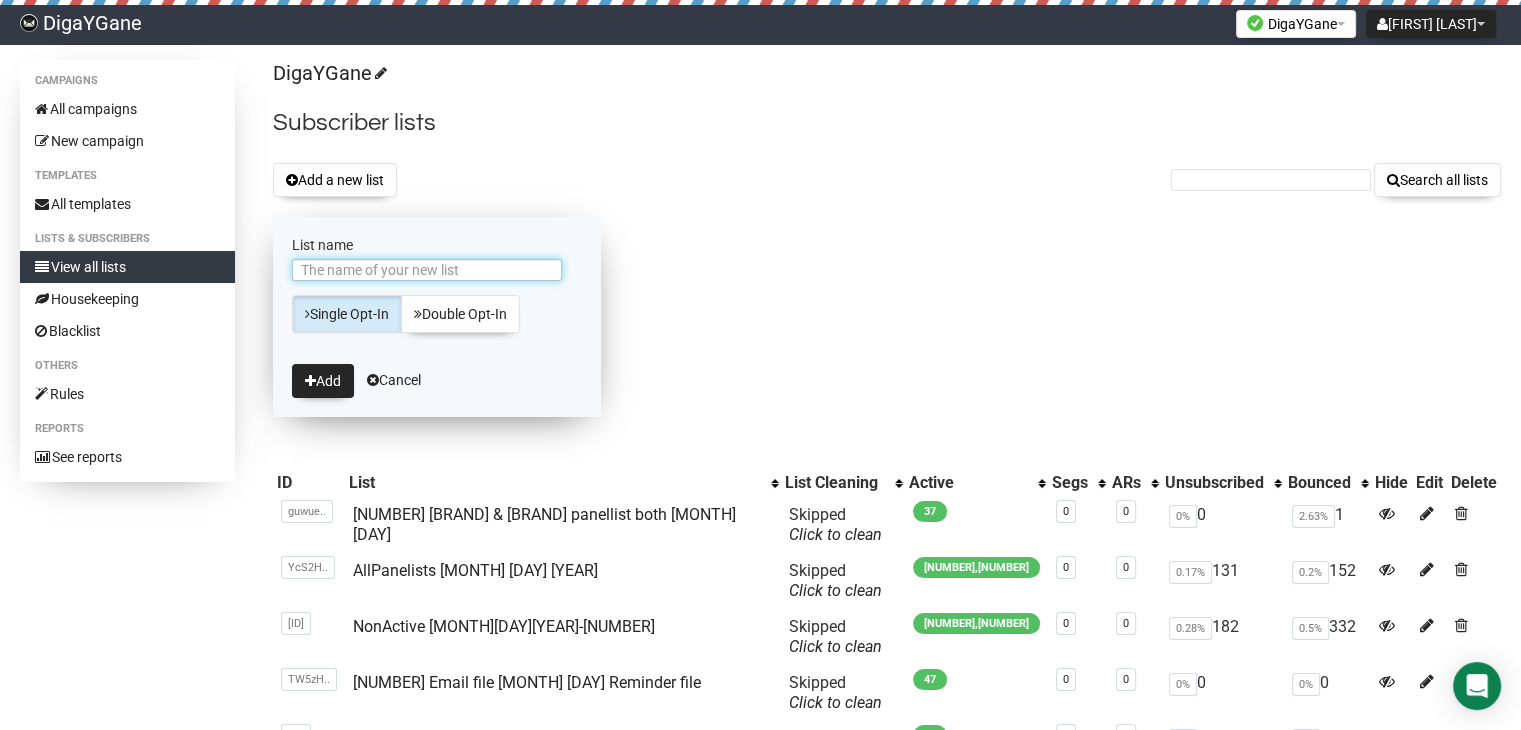 paste on "[NUMBER] [BRAND] & [BRAND] panellist both [MONTH] [DAY]" 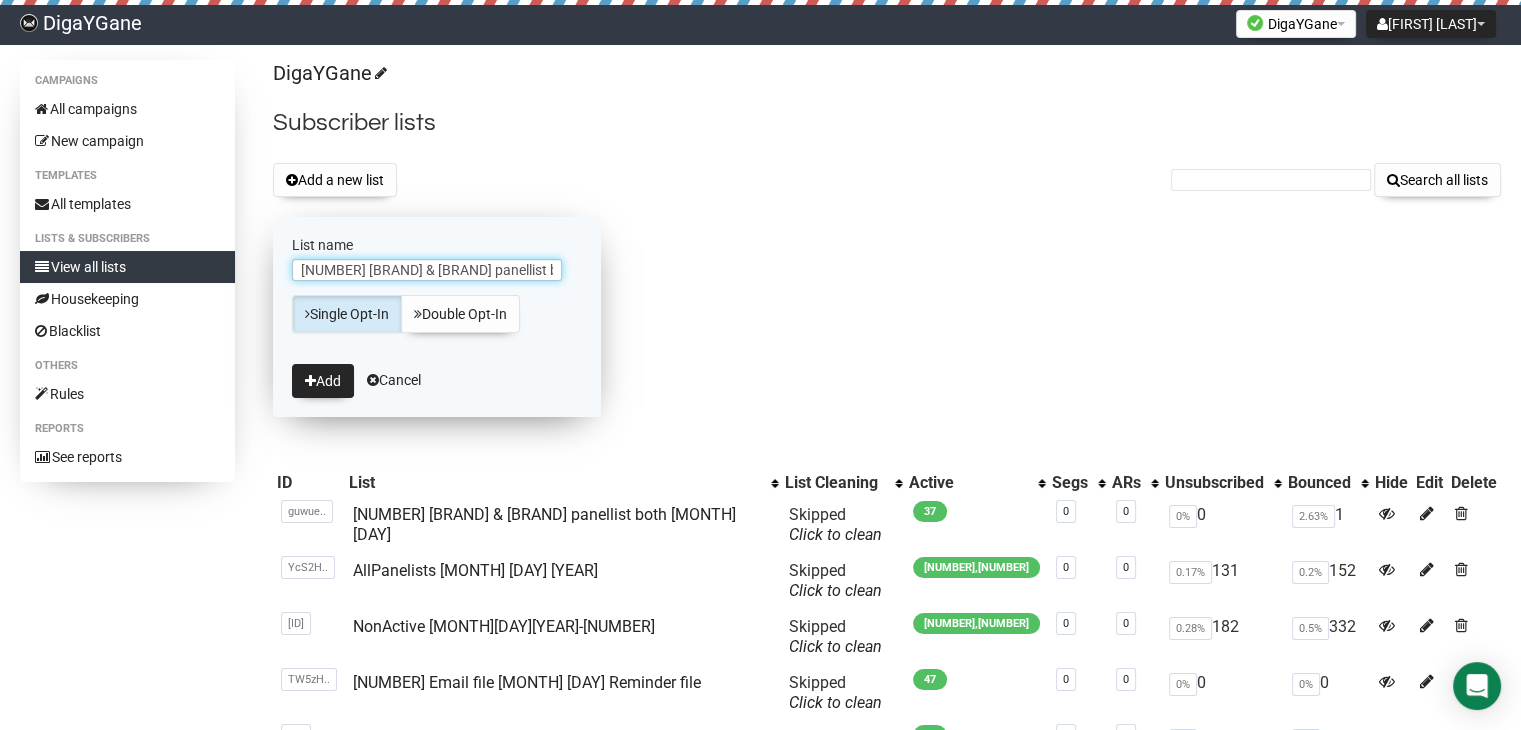 scroll, scrollTop: 0, scrollLeft: 1, axis: horizontal 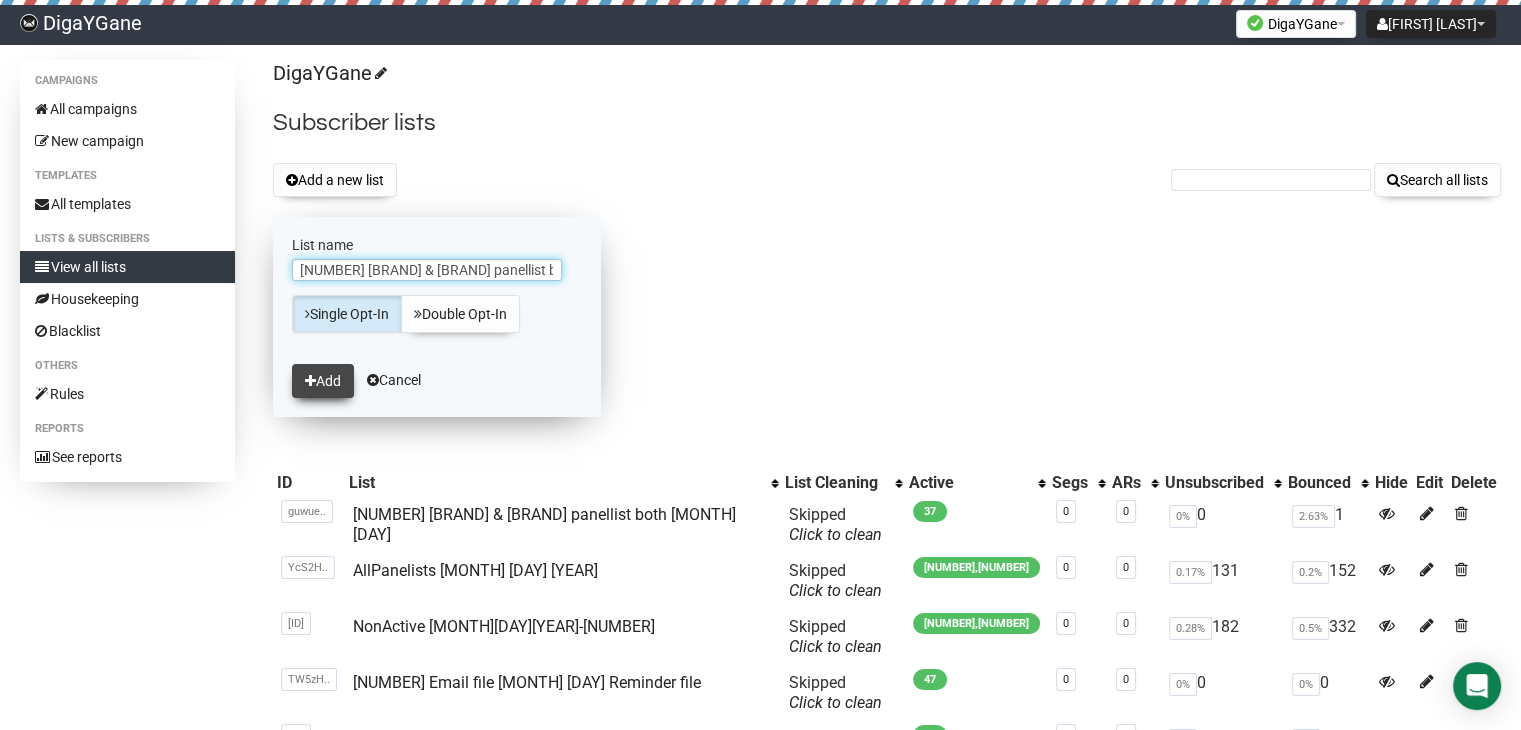 type on "[NUMBER] [BRAND] & [BRAND] panellist both [MONTH] [DAY]" 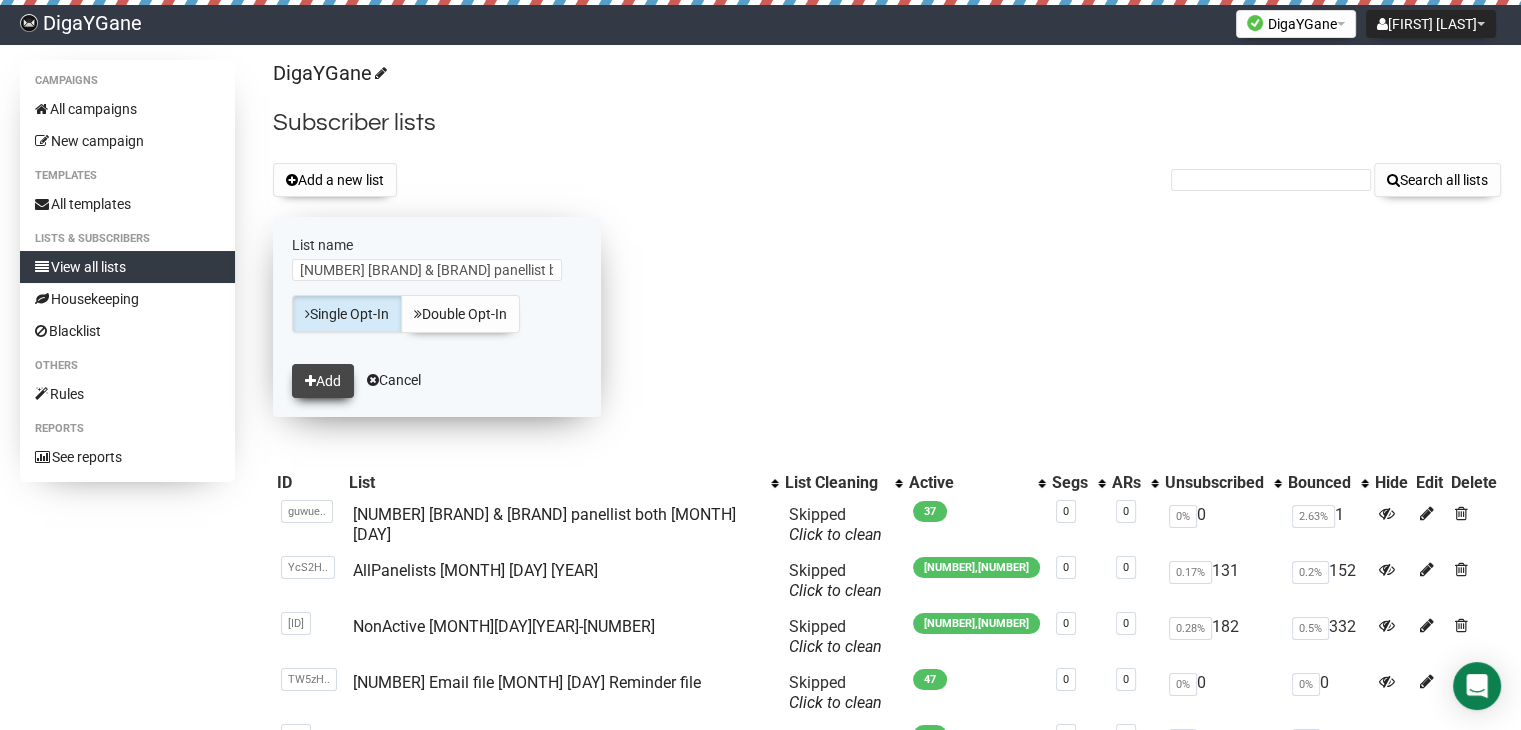 scroll, scrollTop: 0, scrollLeft: 0, axis: both 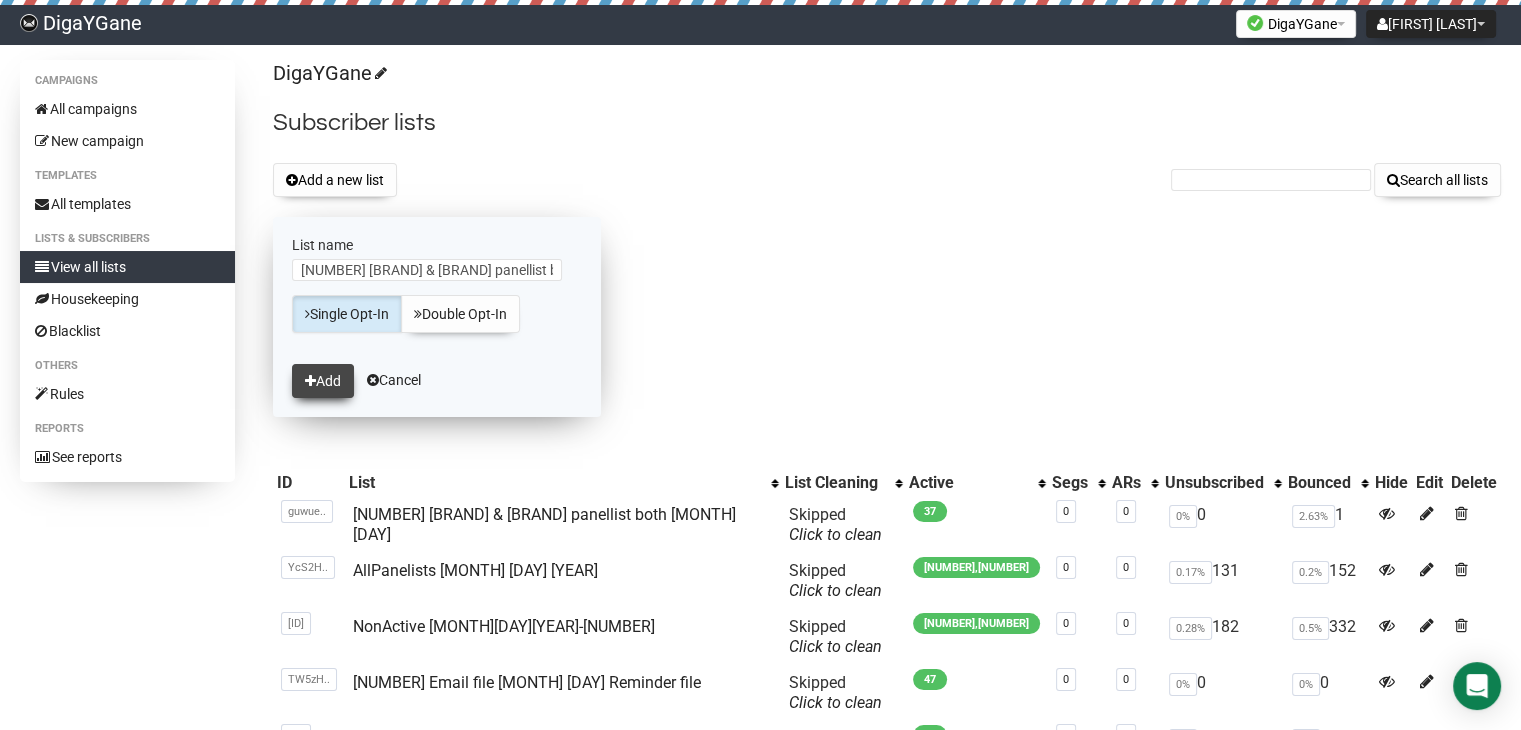 click on "Add" at bounding box center (323, 381) 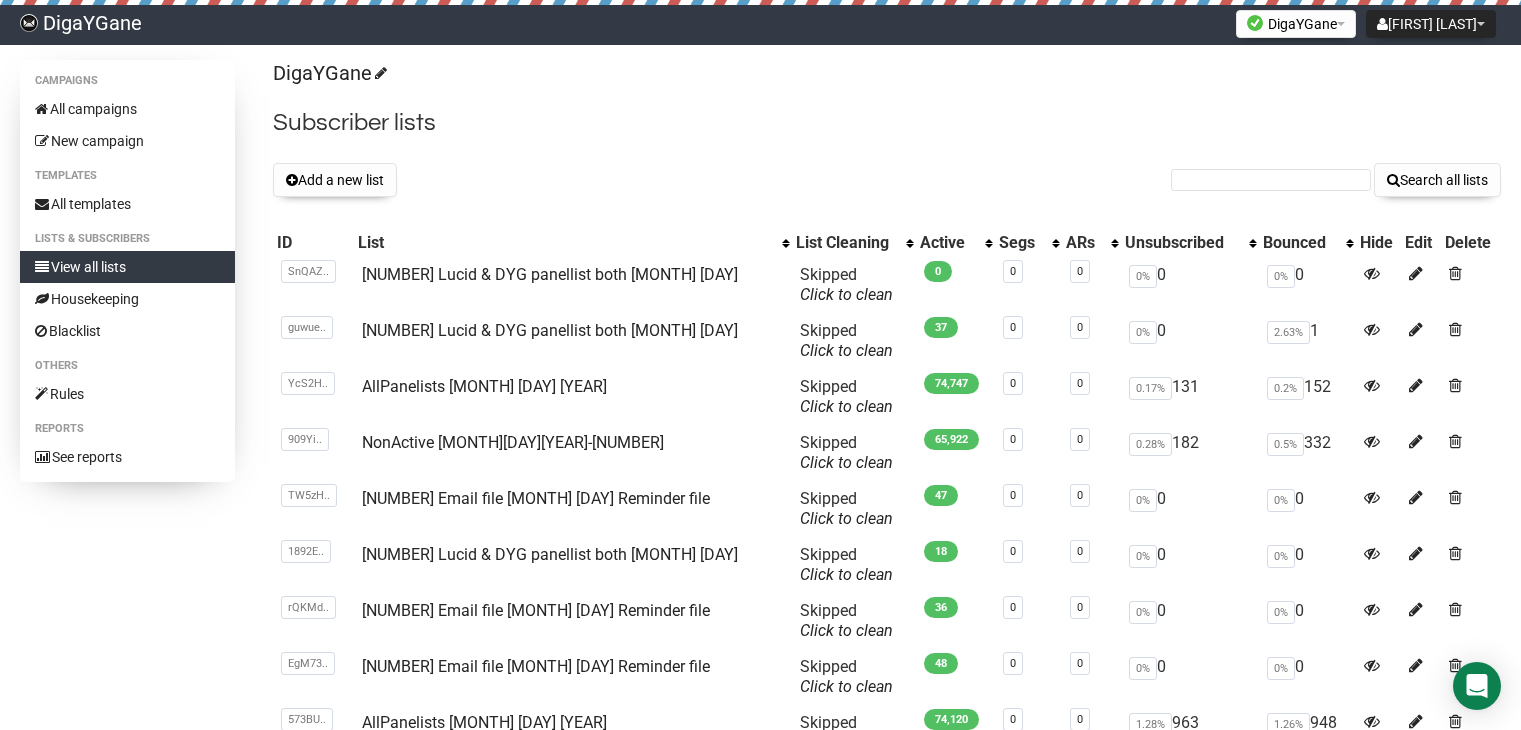 scroll, scrollTop: 0, scrollLeft: 0, axis: both 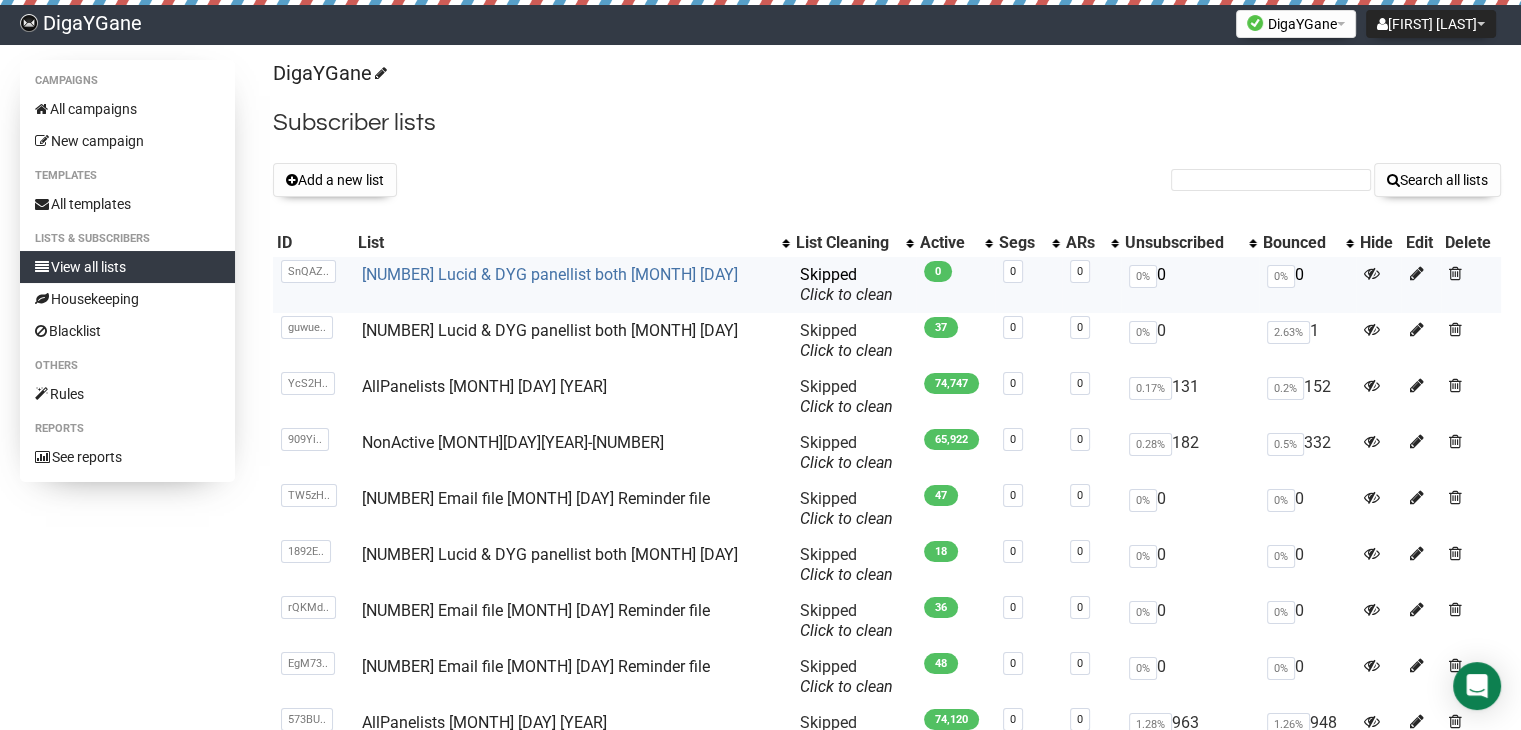 click on "[NUMBER] [PRODUCT] & [PRODUCT] panellist both [MONTH] [DAY]" at bounding box center [550, 274] 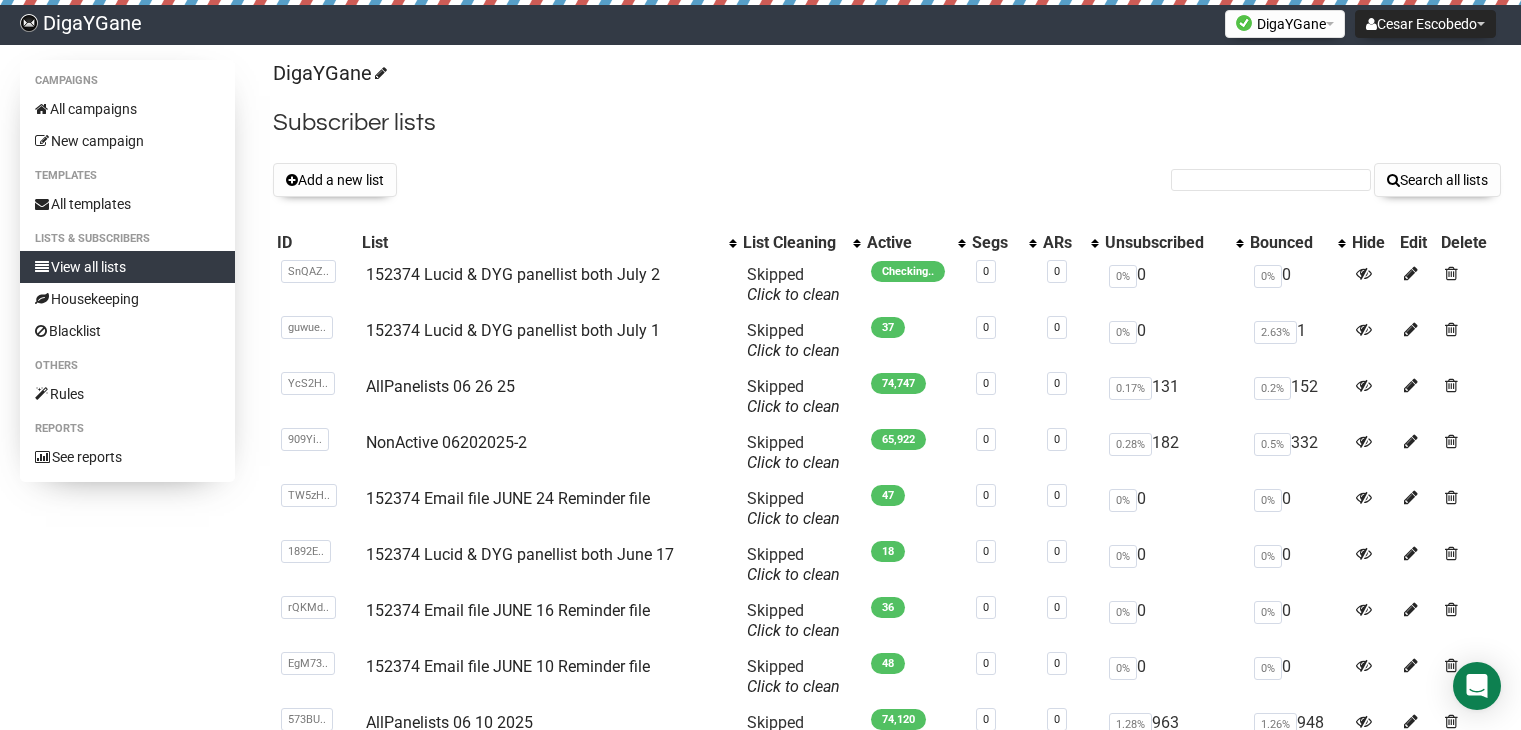 scroll, scrollTop: 0, scrollLeft: 0, axis: both 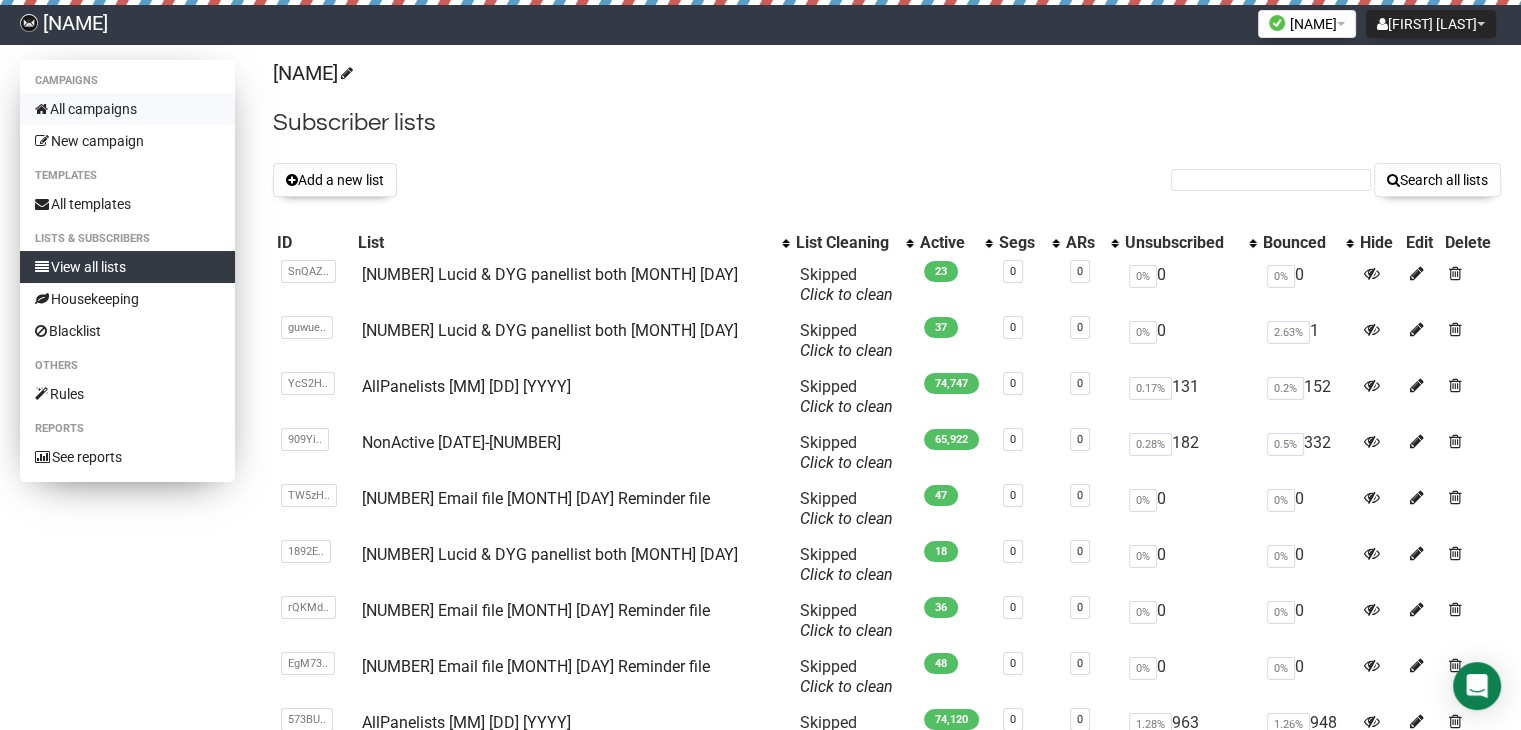 click on "All campaigns" at bounding box center (127, 109) 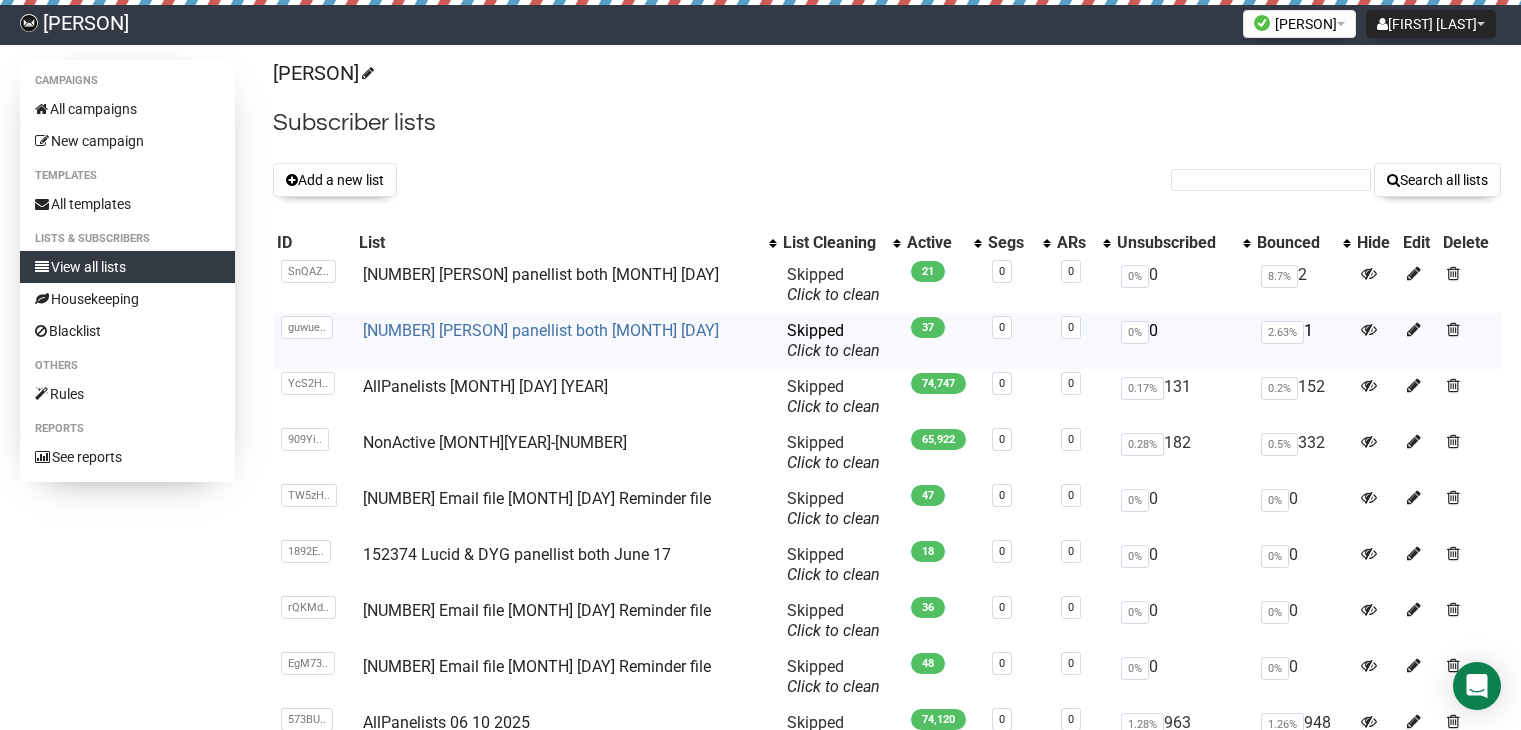 scroll, scrollTop: 0, scrollLeft: 0, axis: both 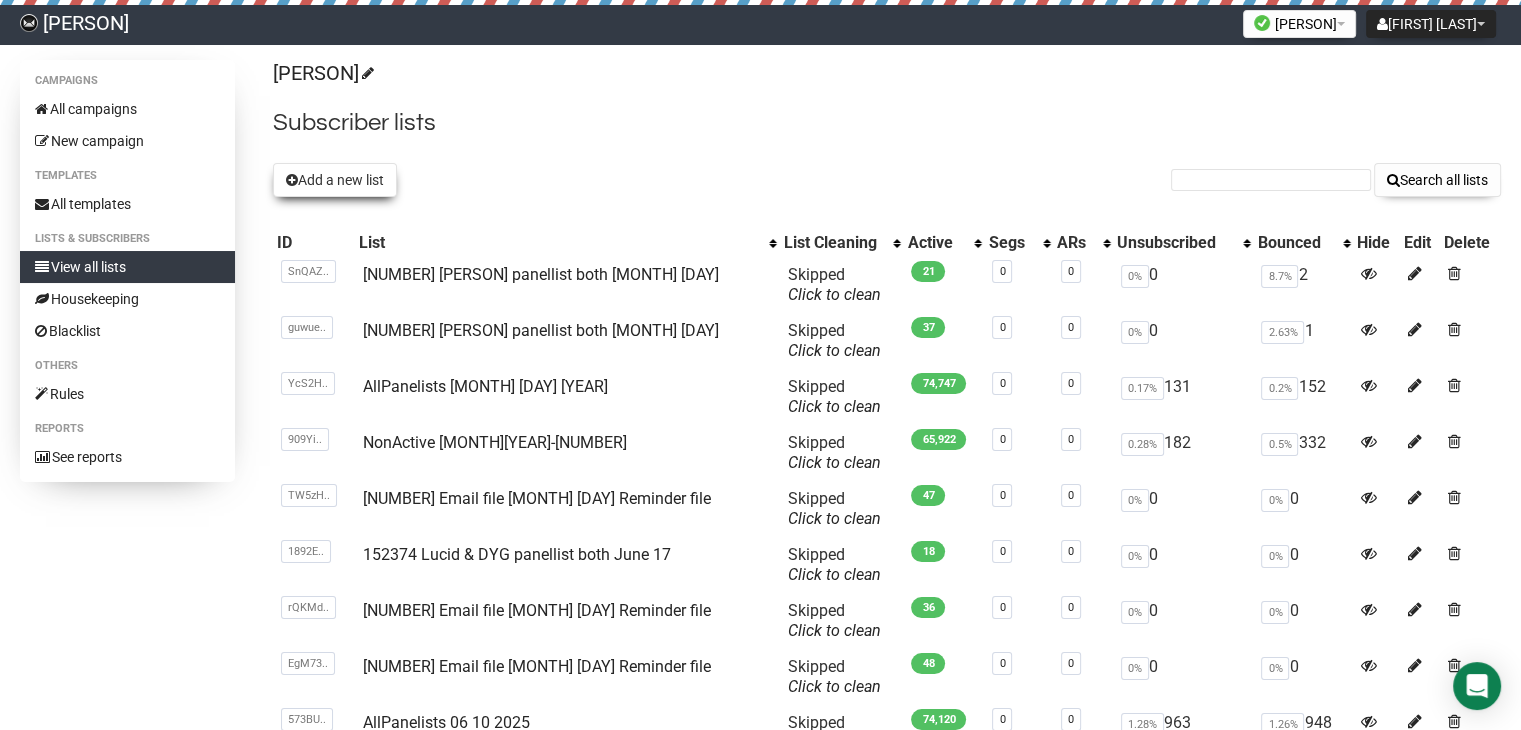 click on "Add a new list" at bounding box center [335, 180] 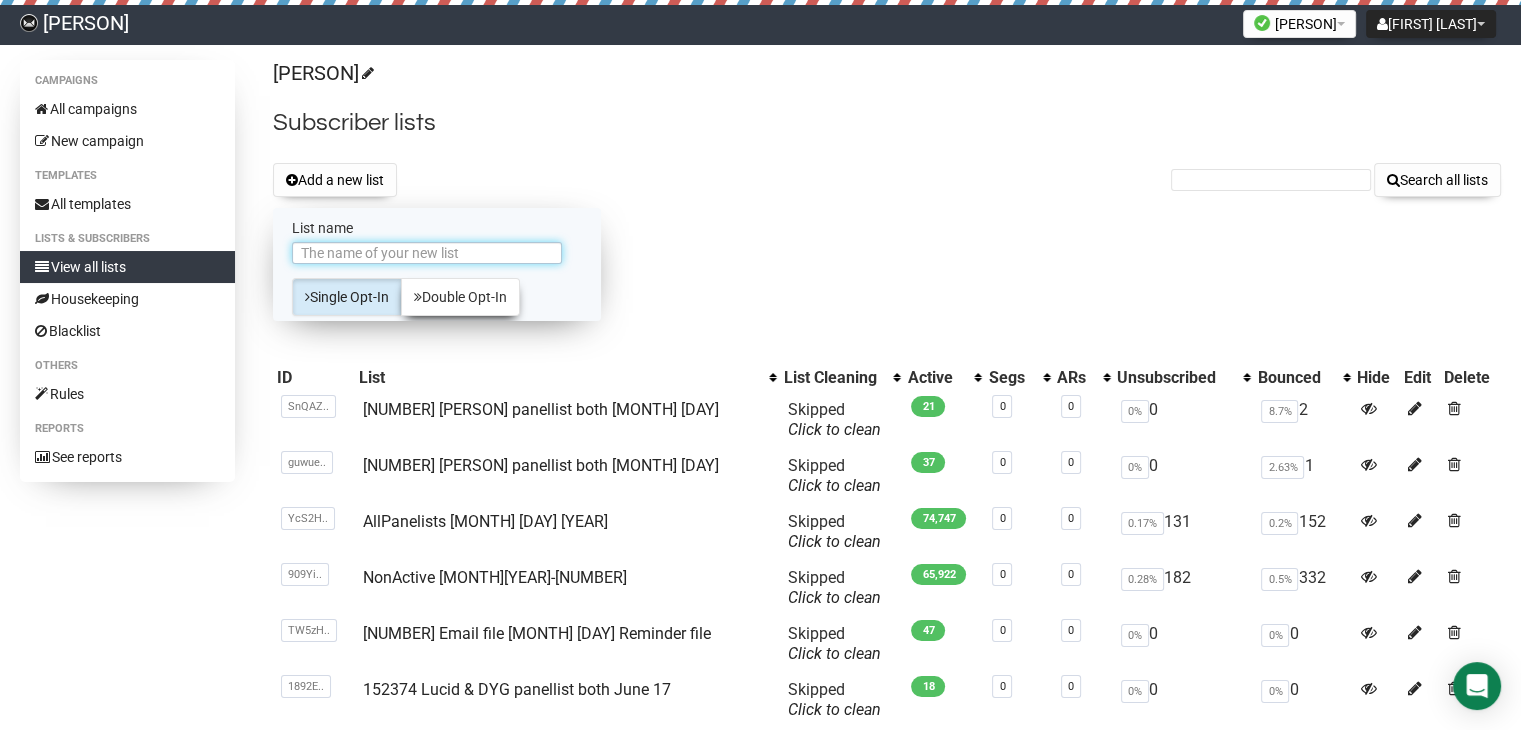 scroll, scrollTop: 24, scrollLeft: 0, axis: vertical 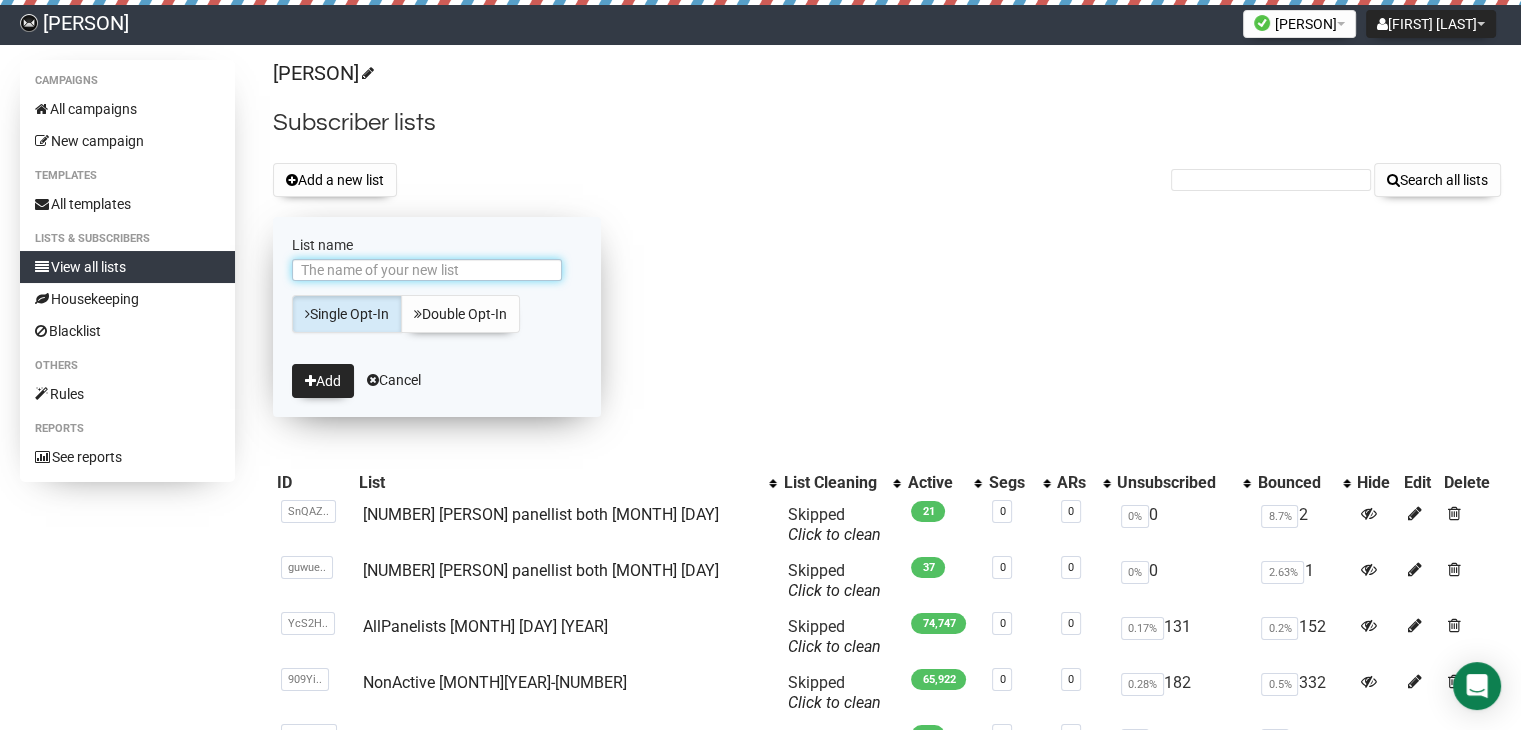 click on "List name" at bounding box center [427, 270] 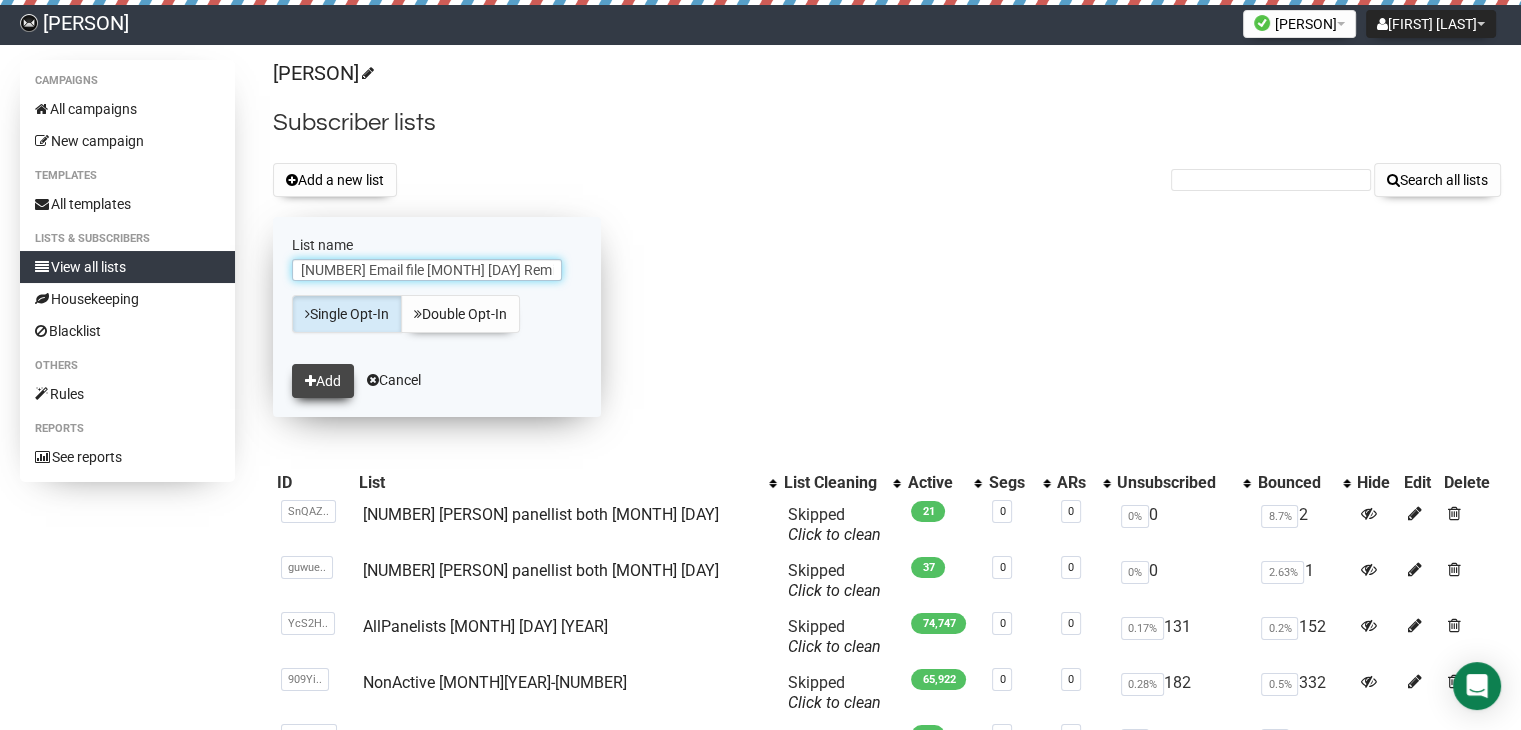 type on "[NUMBER] Email file [MONTH] [DAY] Reminder file" 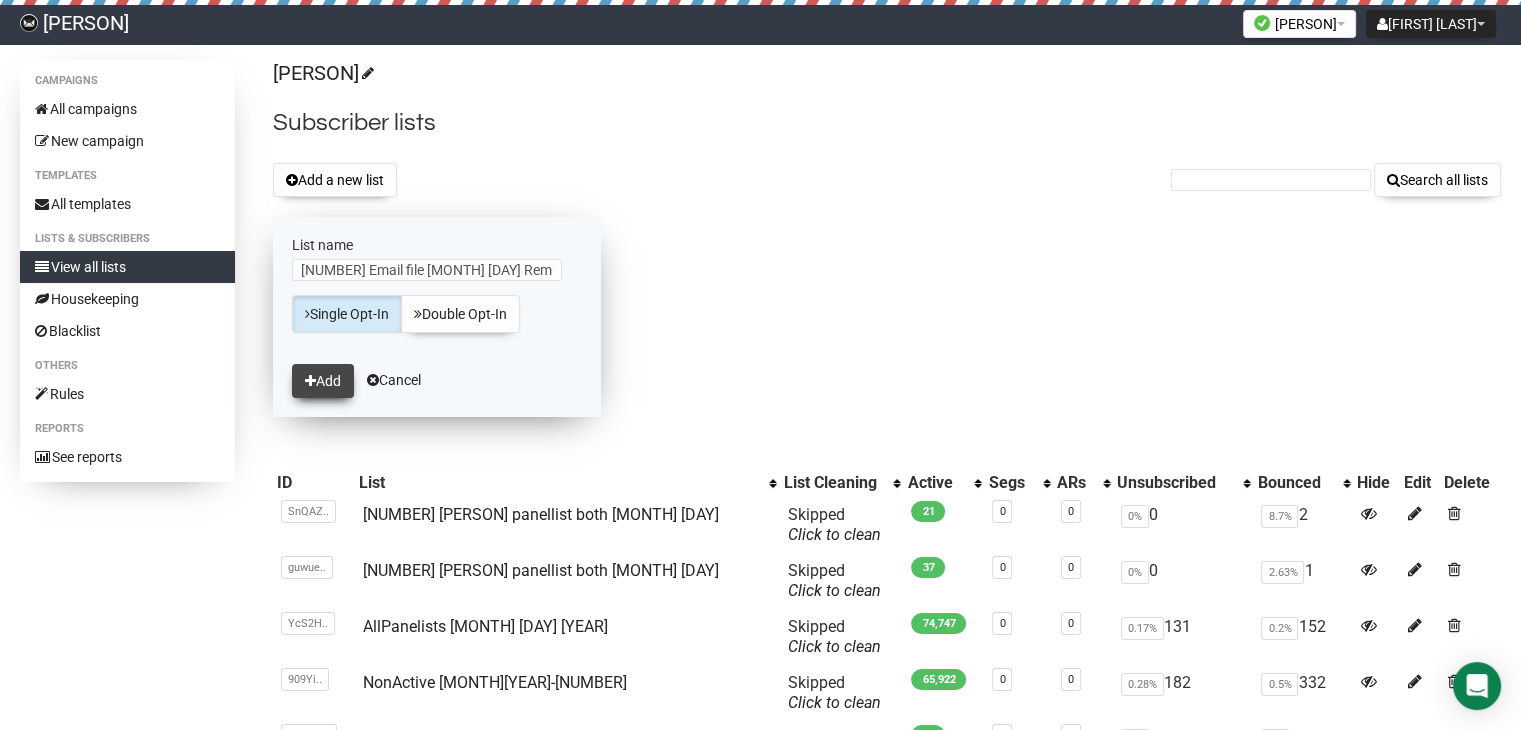 click on "Add" at bounding box center [323, 381] 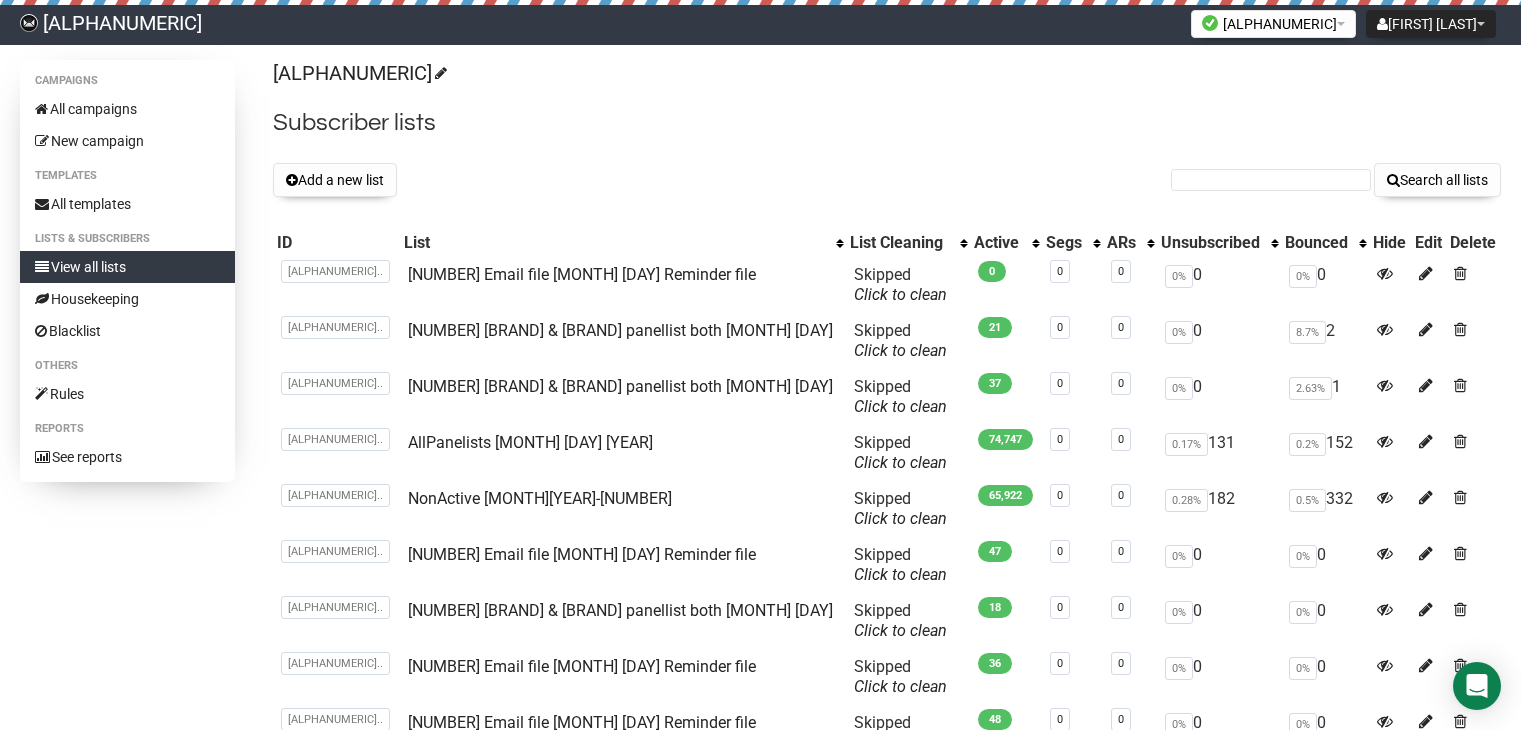 scroll, scrollTop: 0, scrollLeft: 0, axis: both 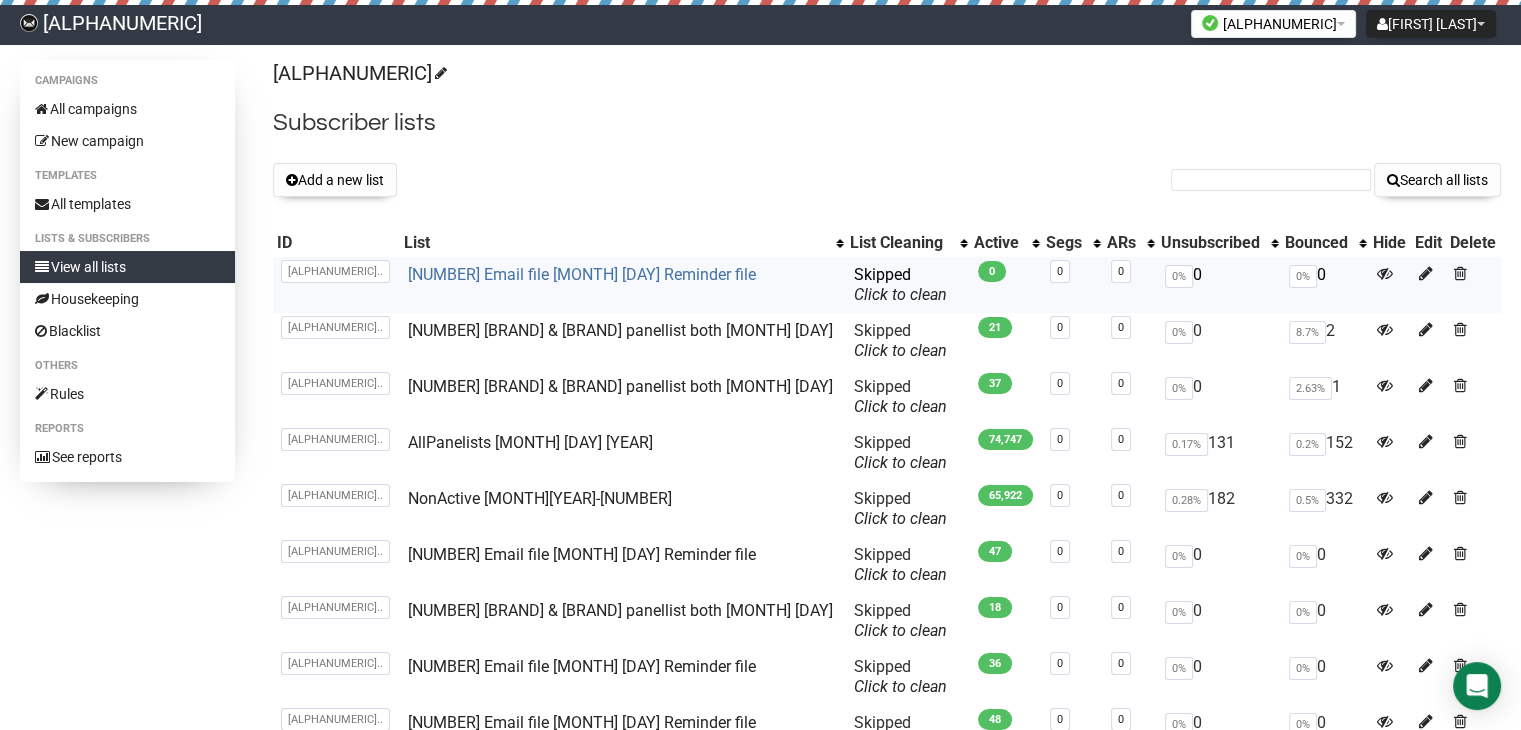 click on "[NUMBER] Email file [MONTH] [DAY] Reminder file" at bounding box center [582, 274] 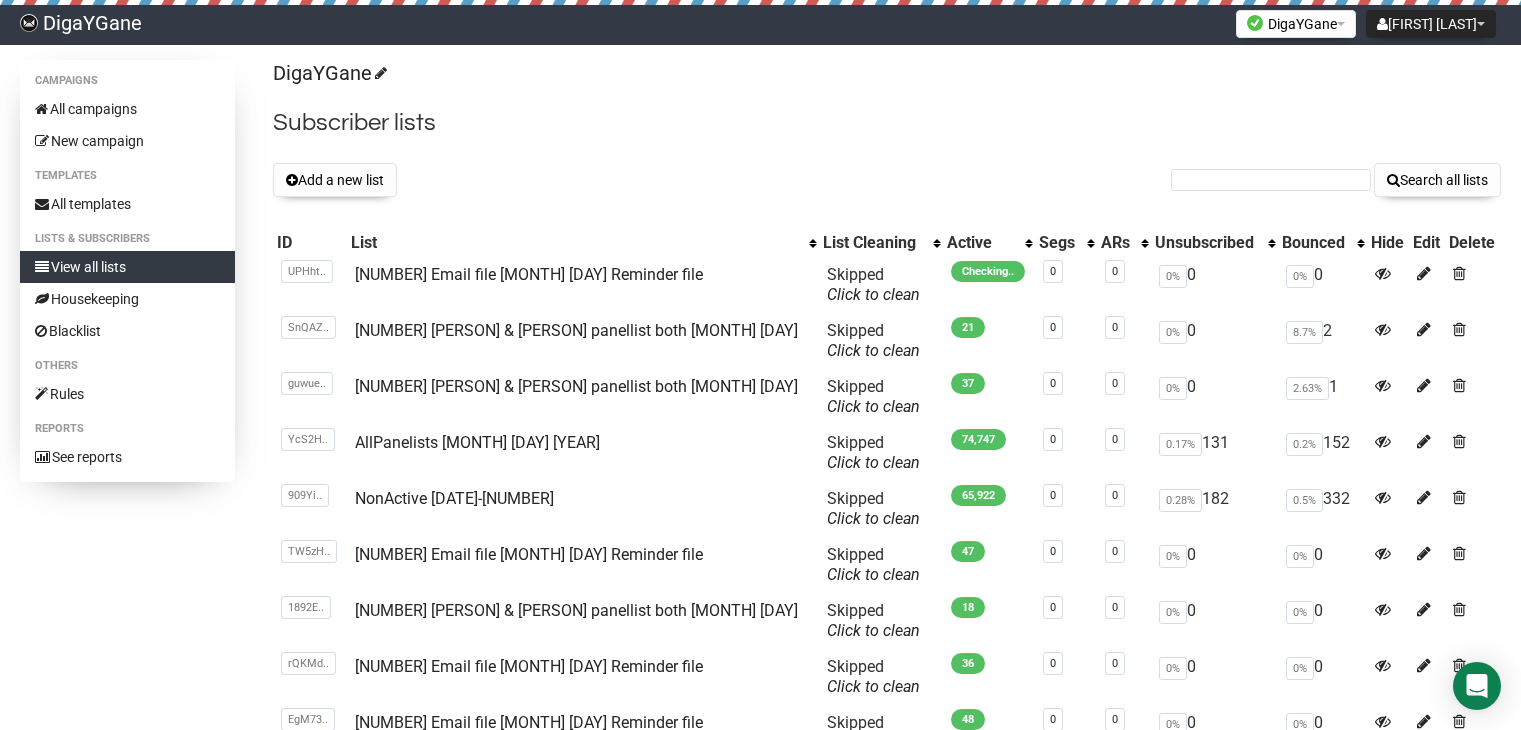 scroll, scrollTop: 0, scrollLeft: 0, axis: both 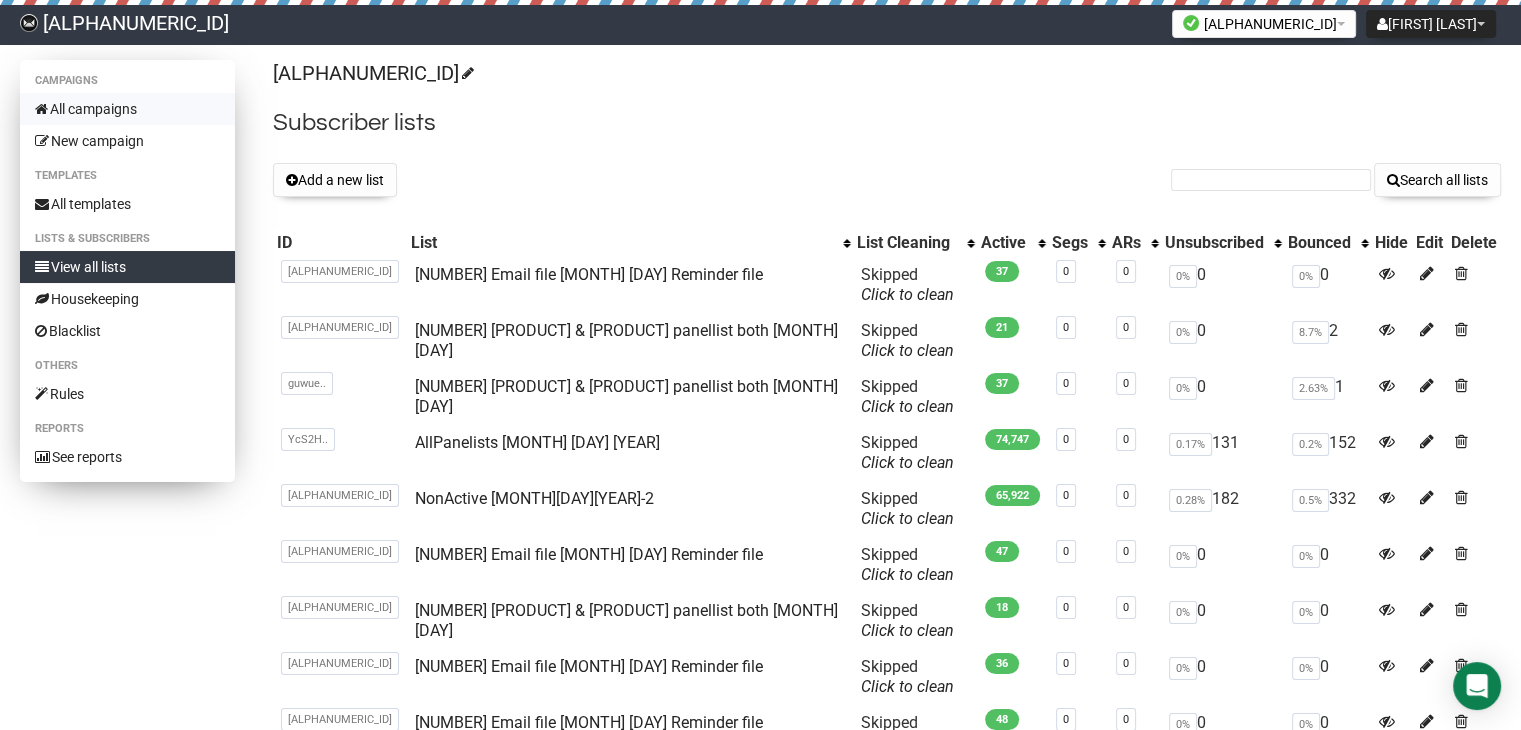 click on "All campaigns" at bounding box center (127, 109) 